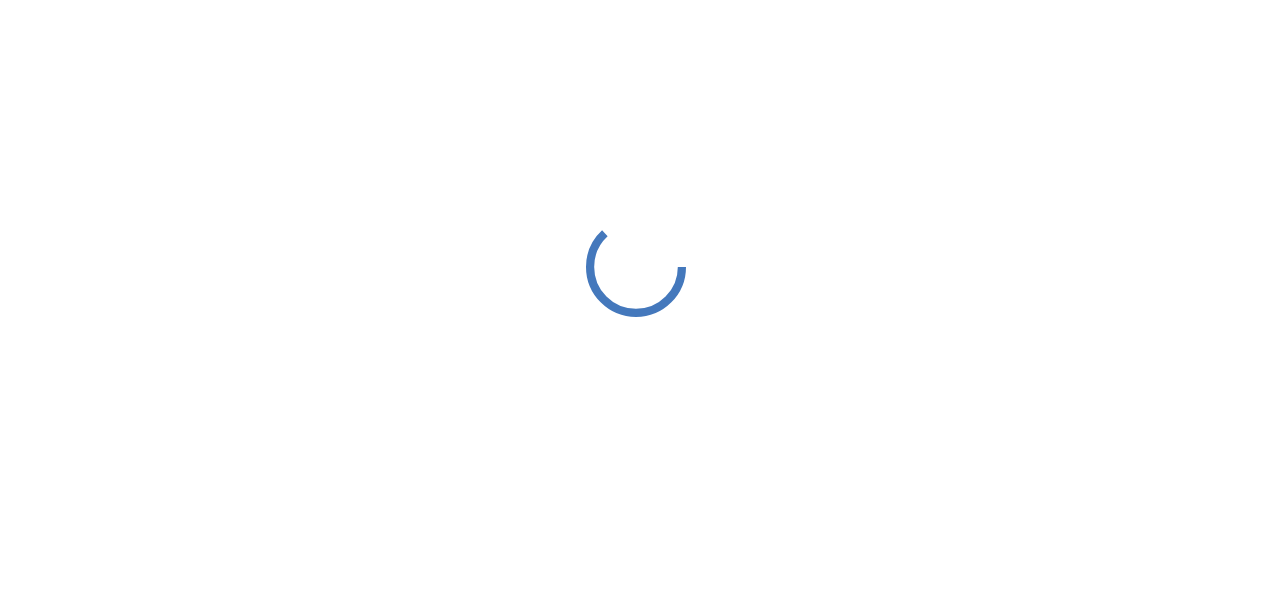 scroll, scrollTop: 0, scrollLeft: 0, axis: both 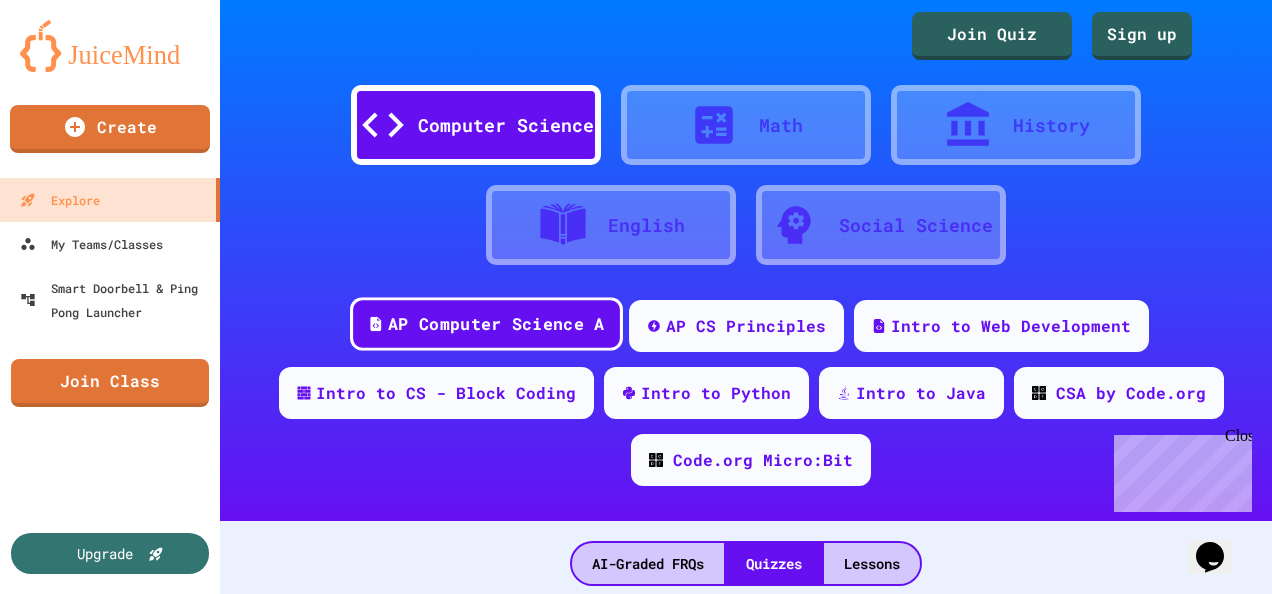 click on "AP Computer Science A" at bounding box center [496, 324] 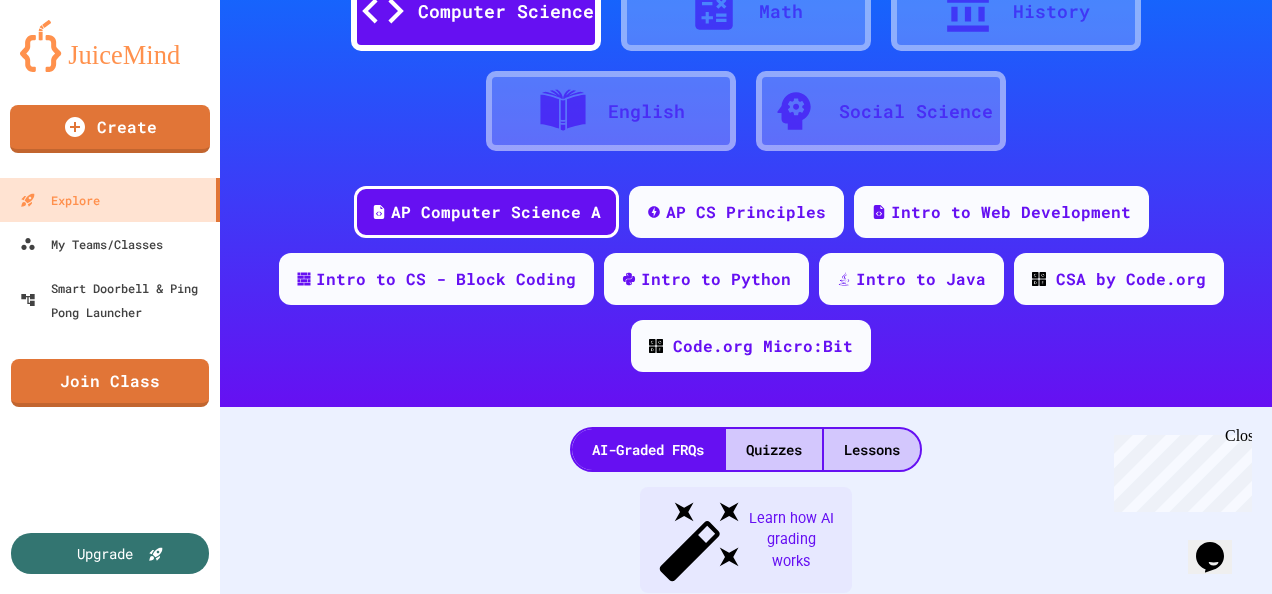 scroll, scrollTop: 182, scrollLeft: 0, axis: vertical 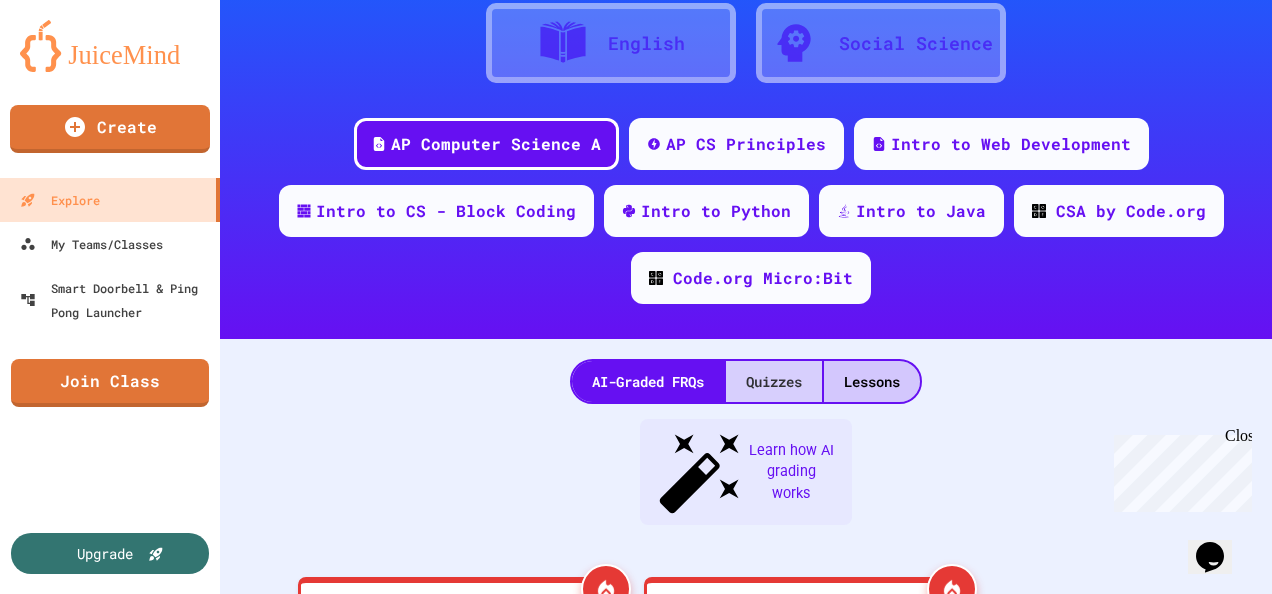 click on "Quizzes" at bounding box center [774, 381] 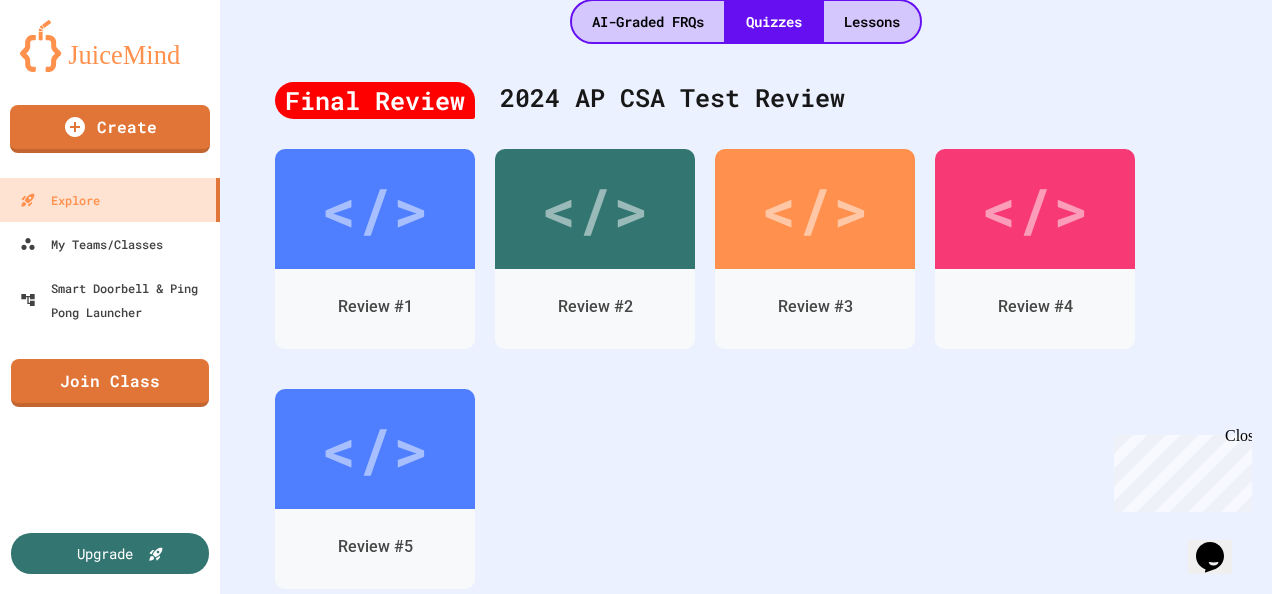 scroll, scrollTop: 574, scrollLeft: 0, axis: vertical 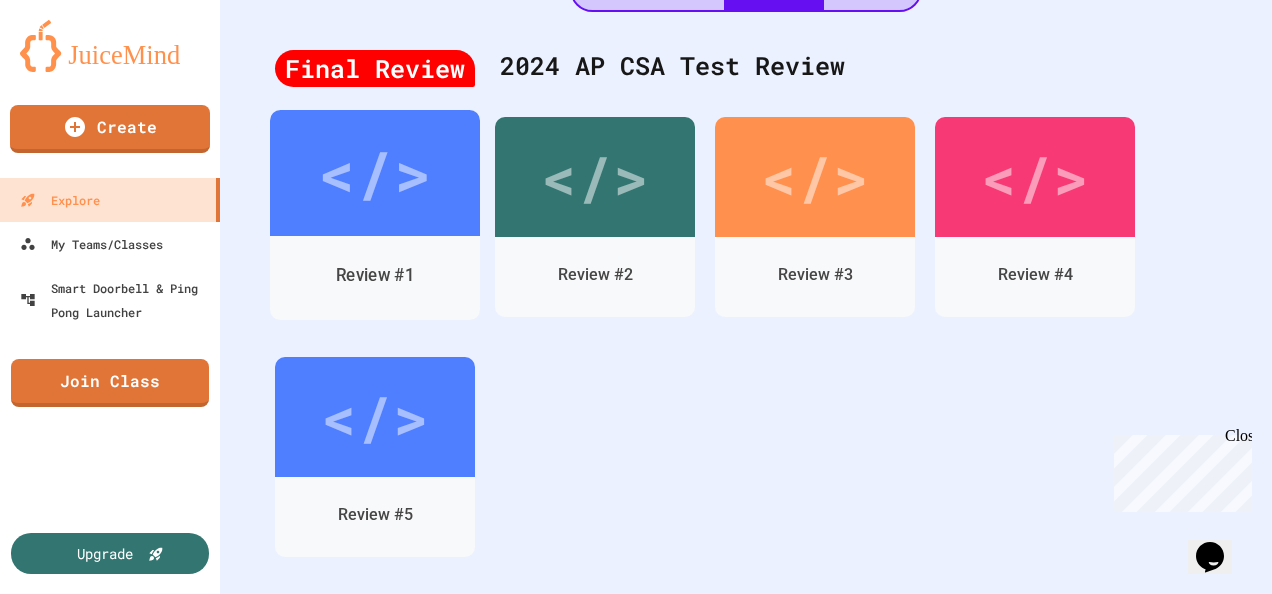 click on "</>" at bounding box center [374, 173] 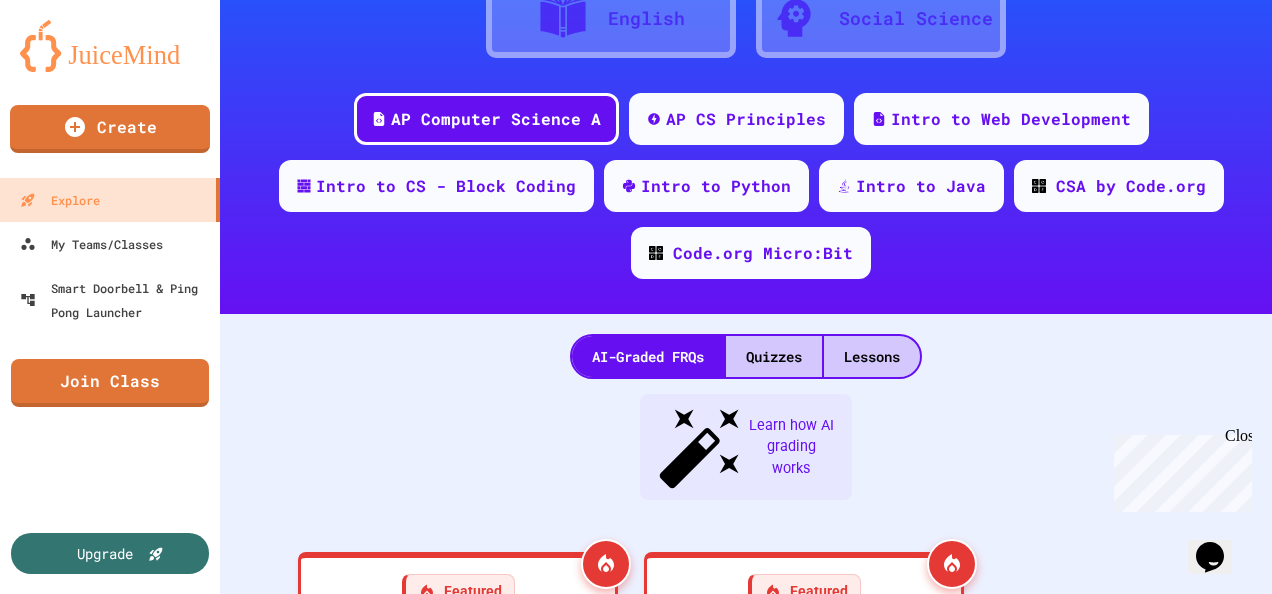 scroll, scrollTop: 574, scrollLeft: 0, axis: vertical 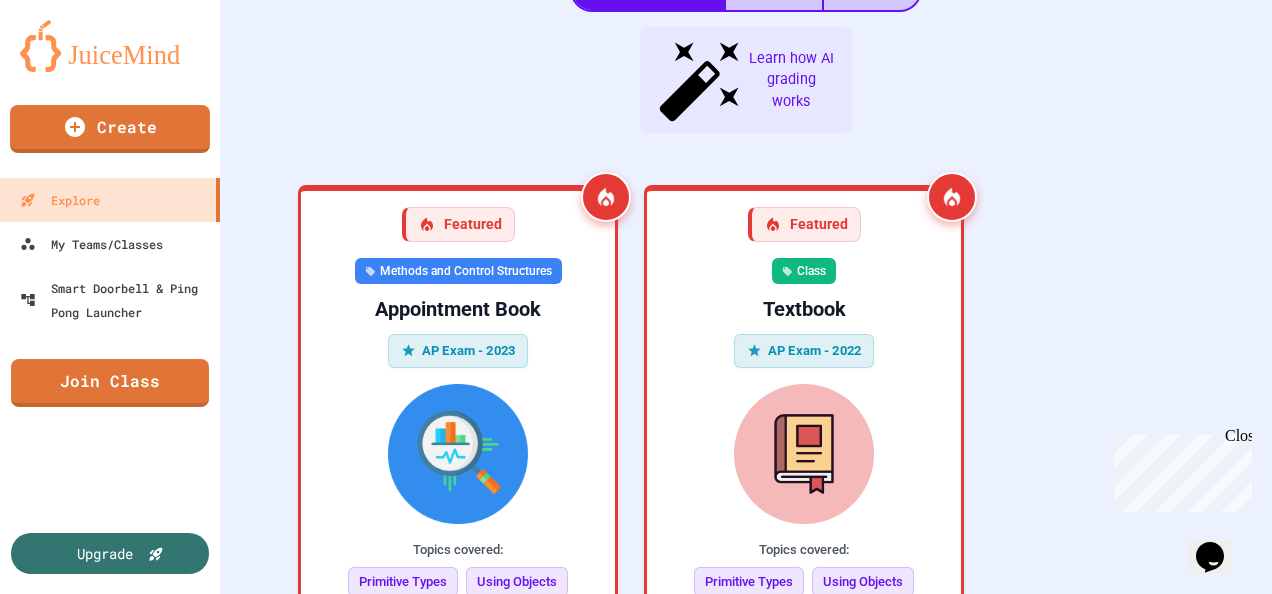 click on "</>" at bounding box center [626, 780] 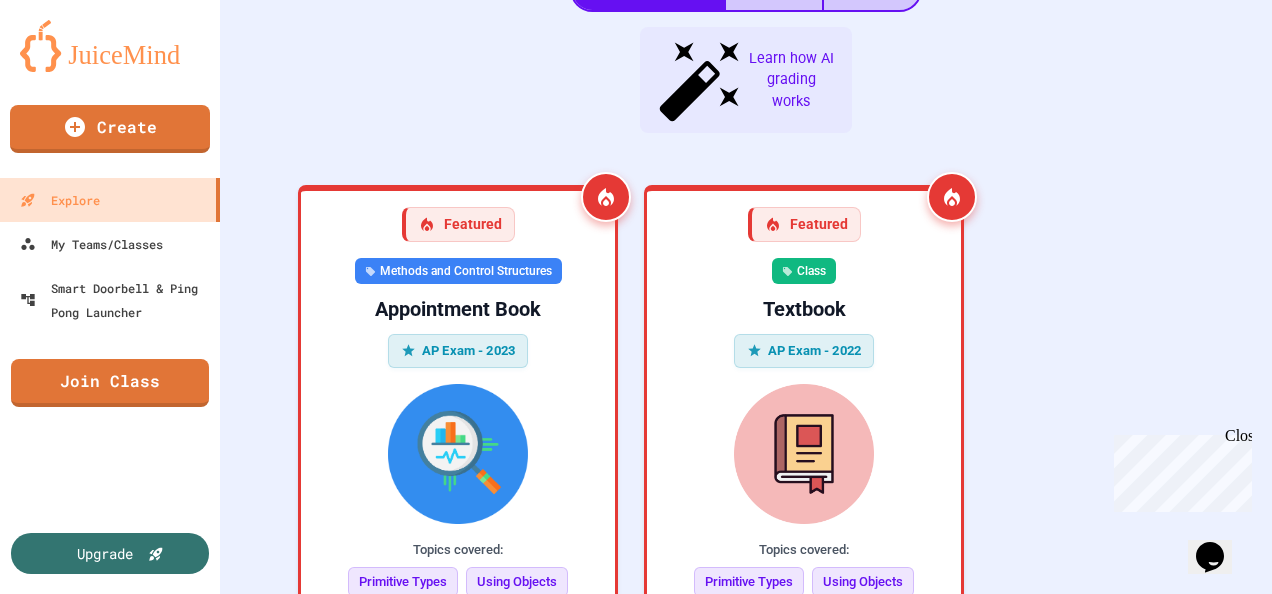 scroll, scrollTop: 0, scrollLeft: 0, axis: both 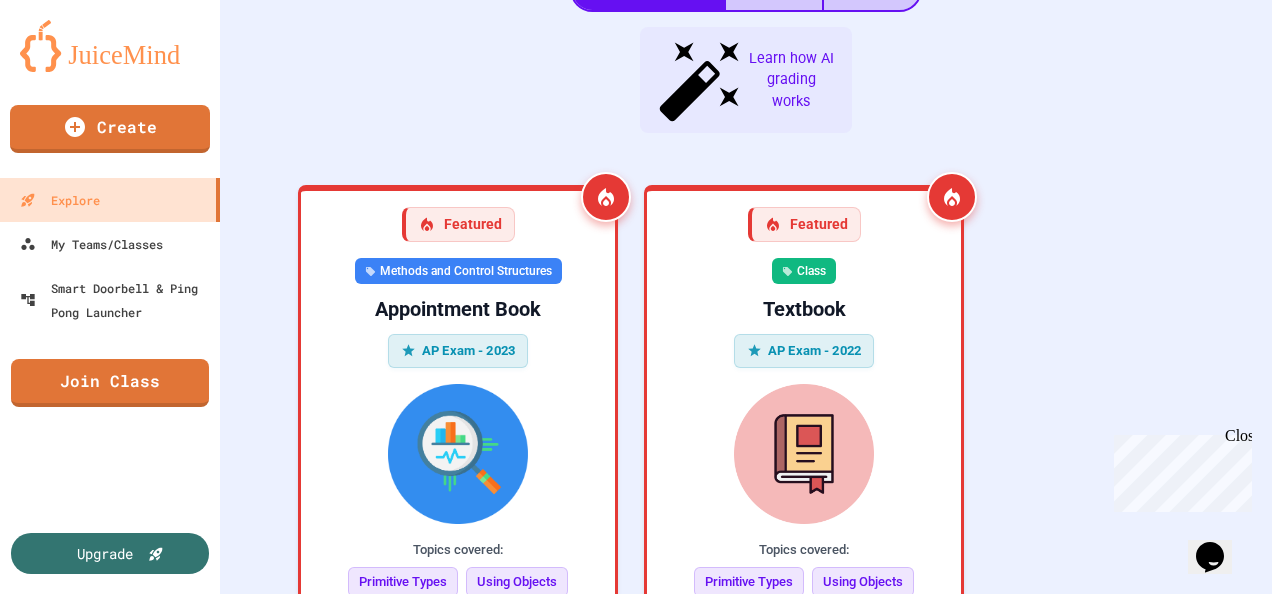 click on "Preview" at bounding box center [1106, 1366] 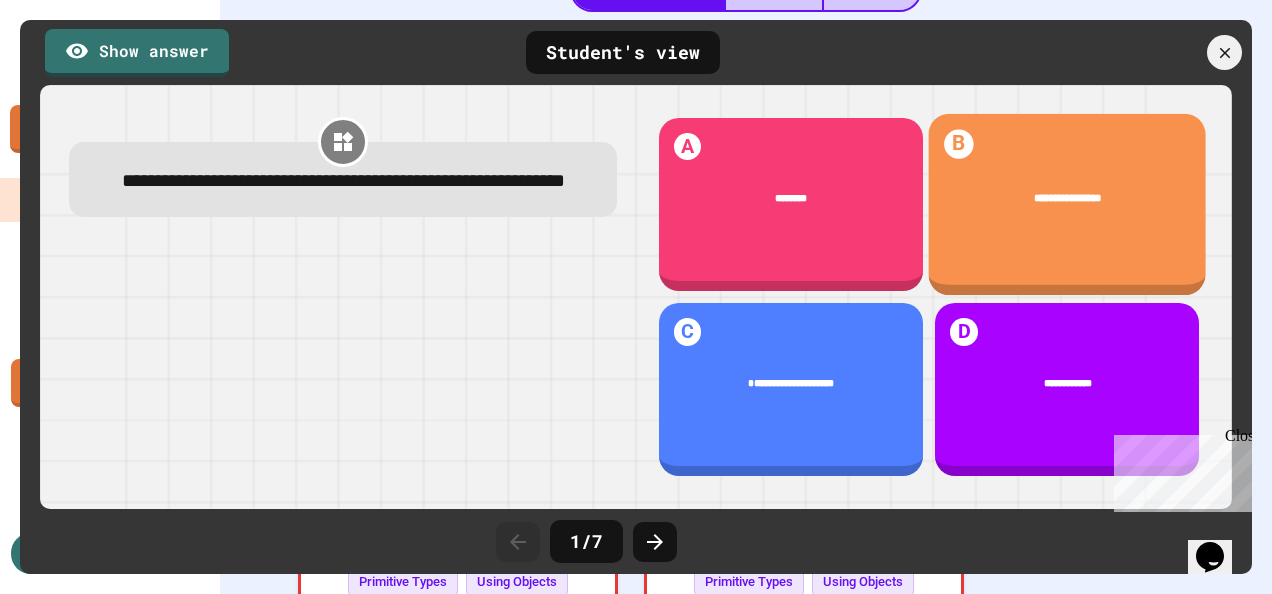 click on "**********" at bounding box center [1067, 199] 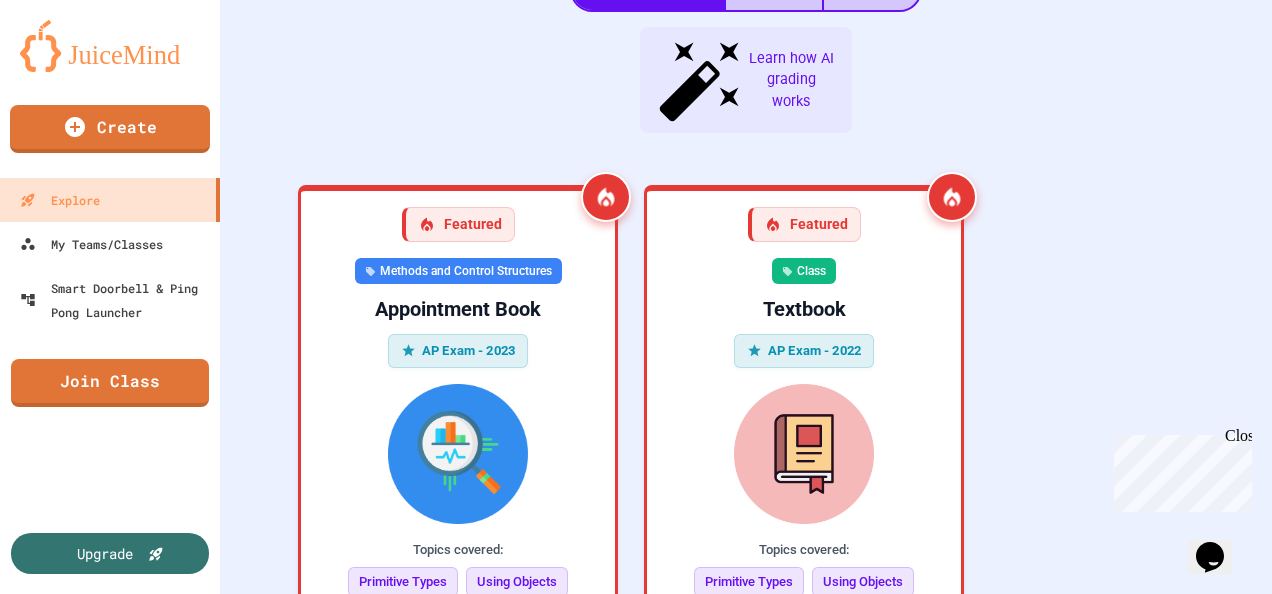 click 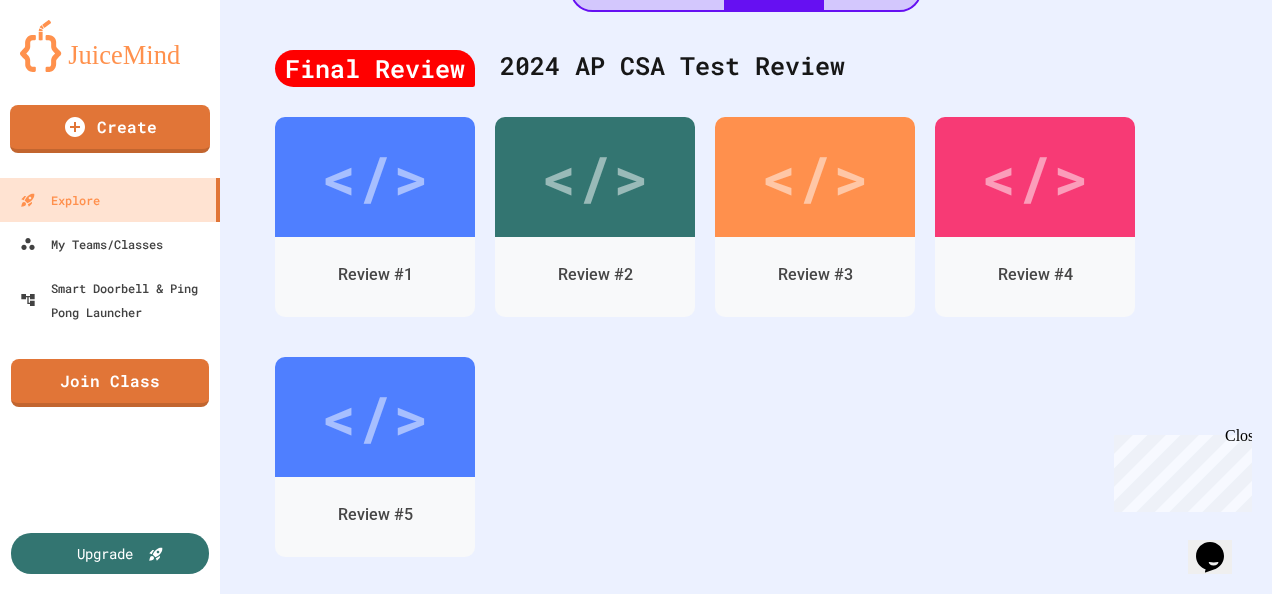 scroll, scrollTop: 0, scrollLeft: 0, axis: both 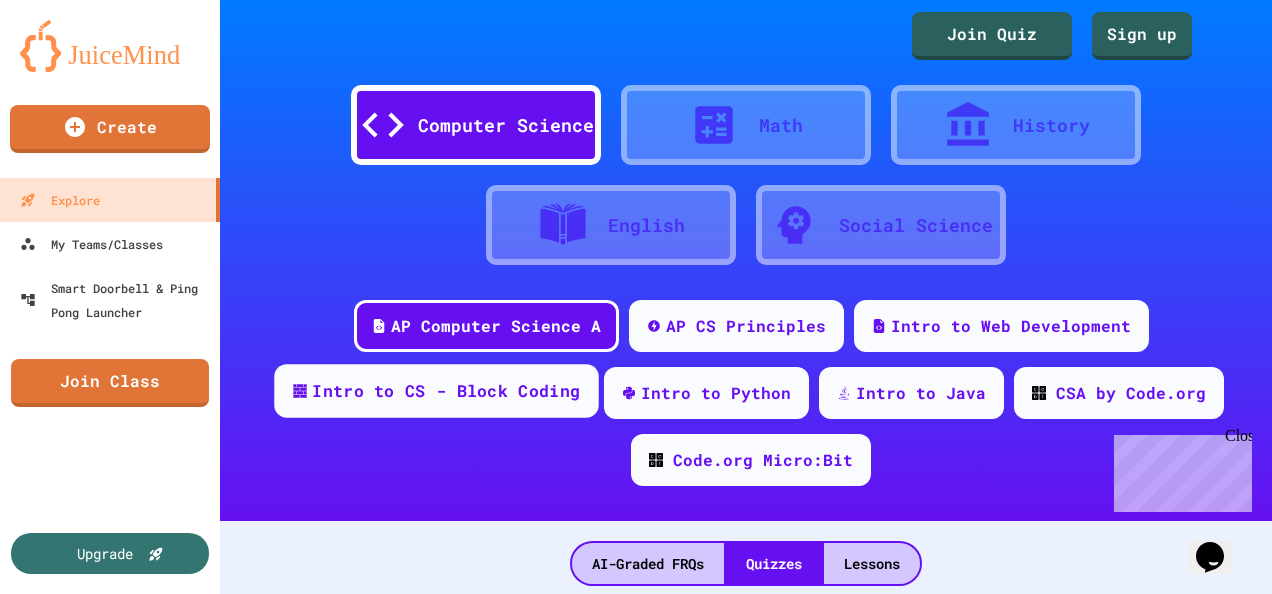 click on "Intro to CS - Block Coding" at bounding box center [446, 391] 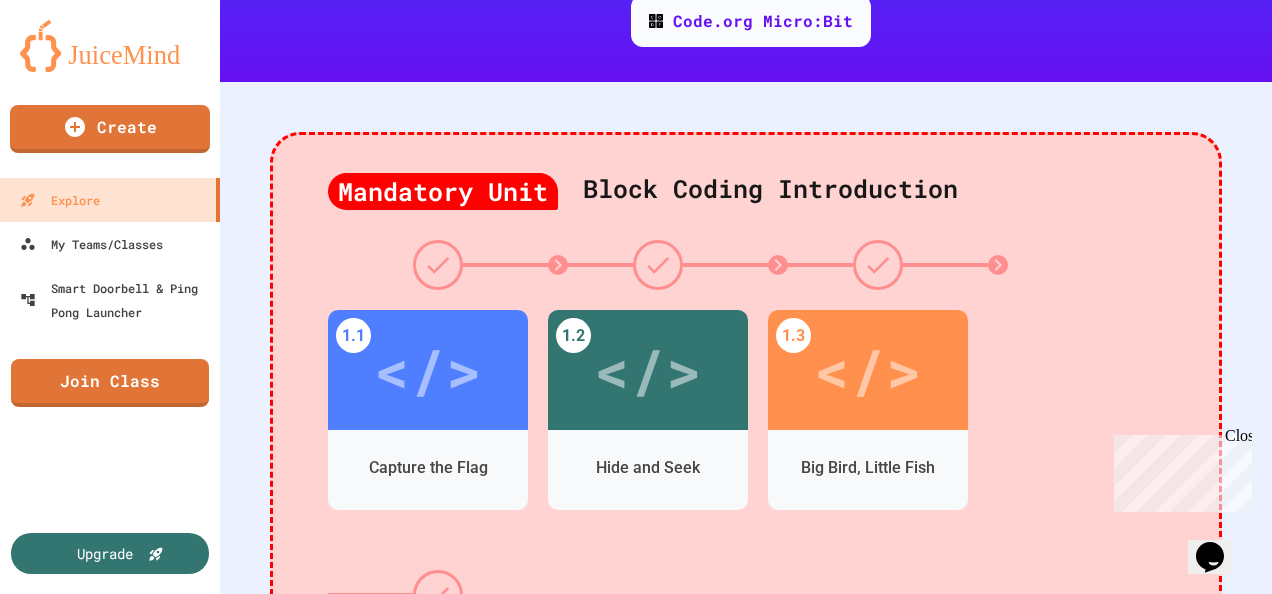 scroll, scrollTop: 468, scrollLeft: 0, axis: vertical 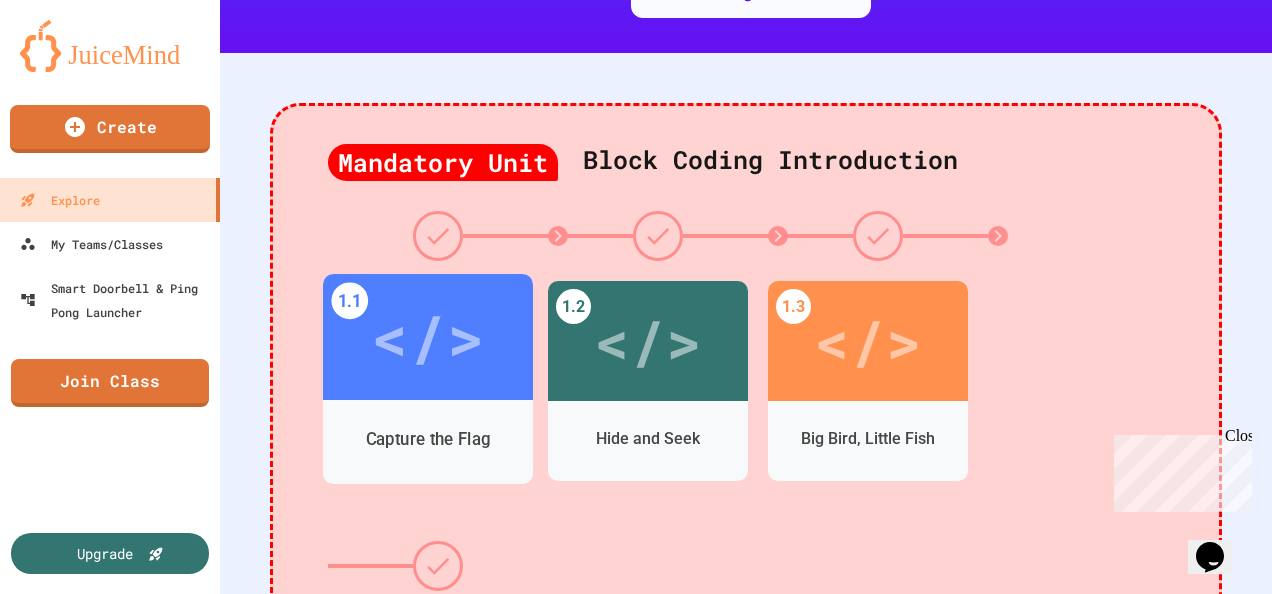 click on "</>" at bounding box center (427, 337) 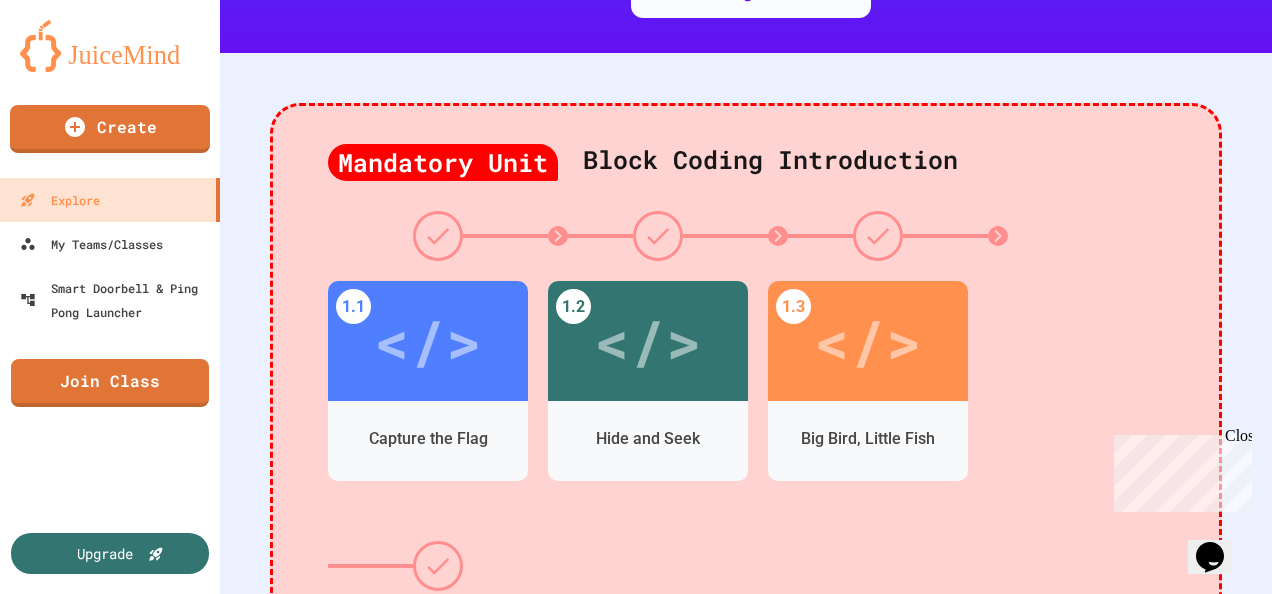 click on "Easy" at bounding box center (406, 878) 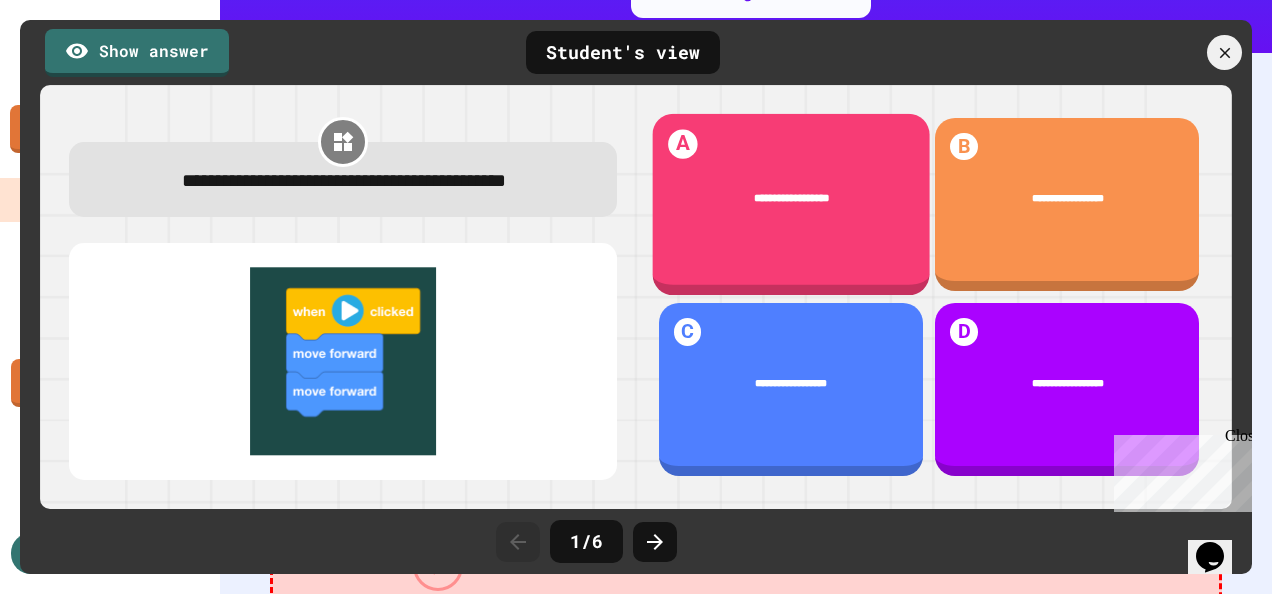 click on "**********" at bounding box center (790, 199) 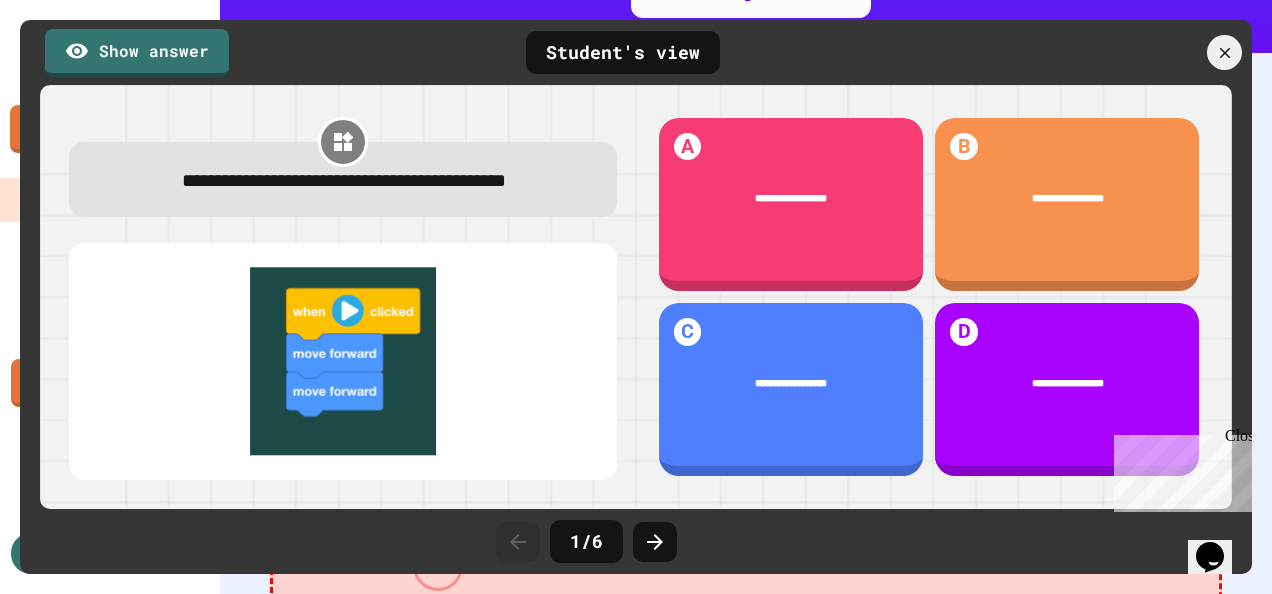 click on "Close" at bounding box center (1237, 439) 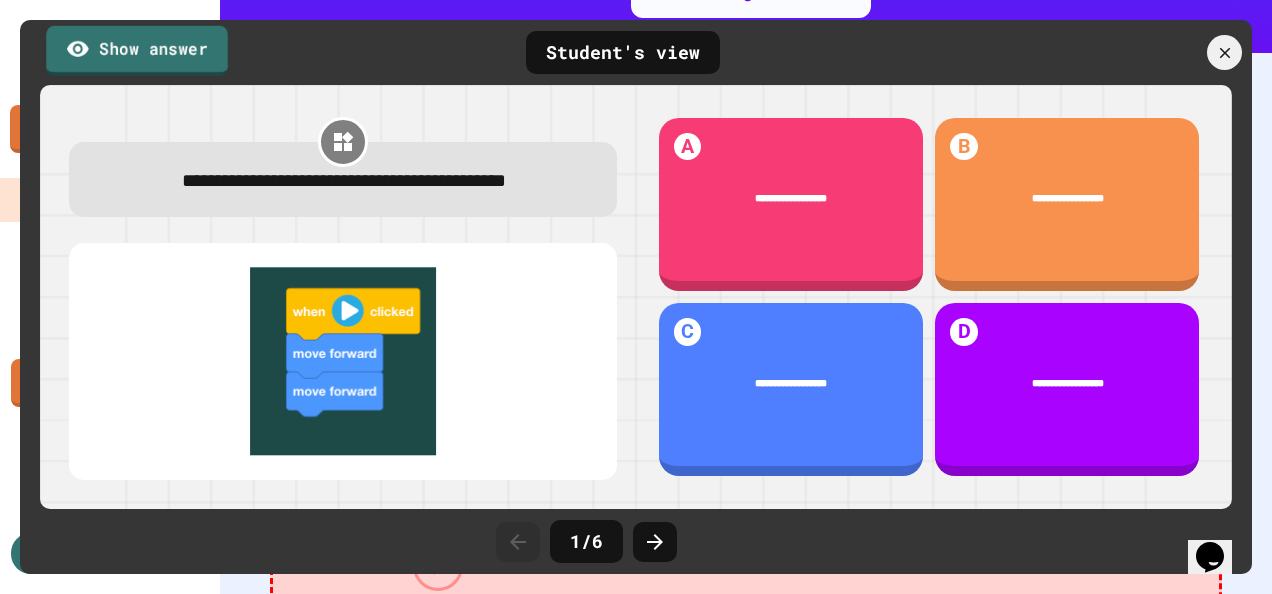 click on "Show answer" at bounding box center (137, 50) 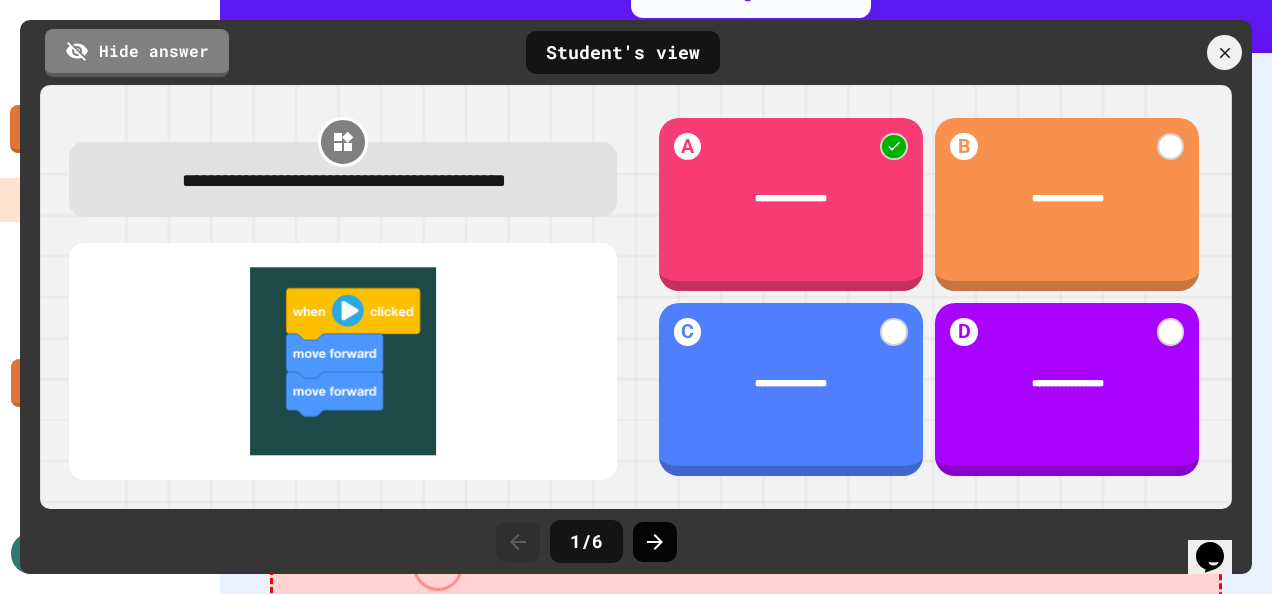 click 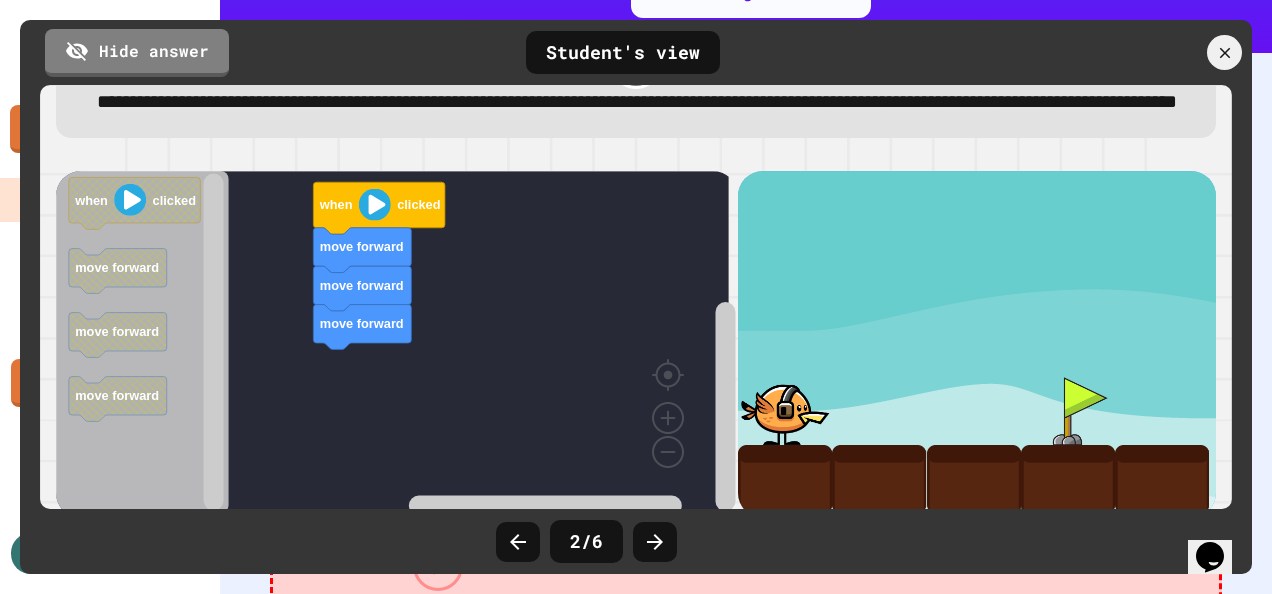 scroll, scrollTop: 125, scrollLeft: 0, axis: vertical 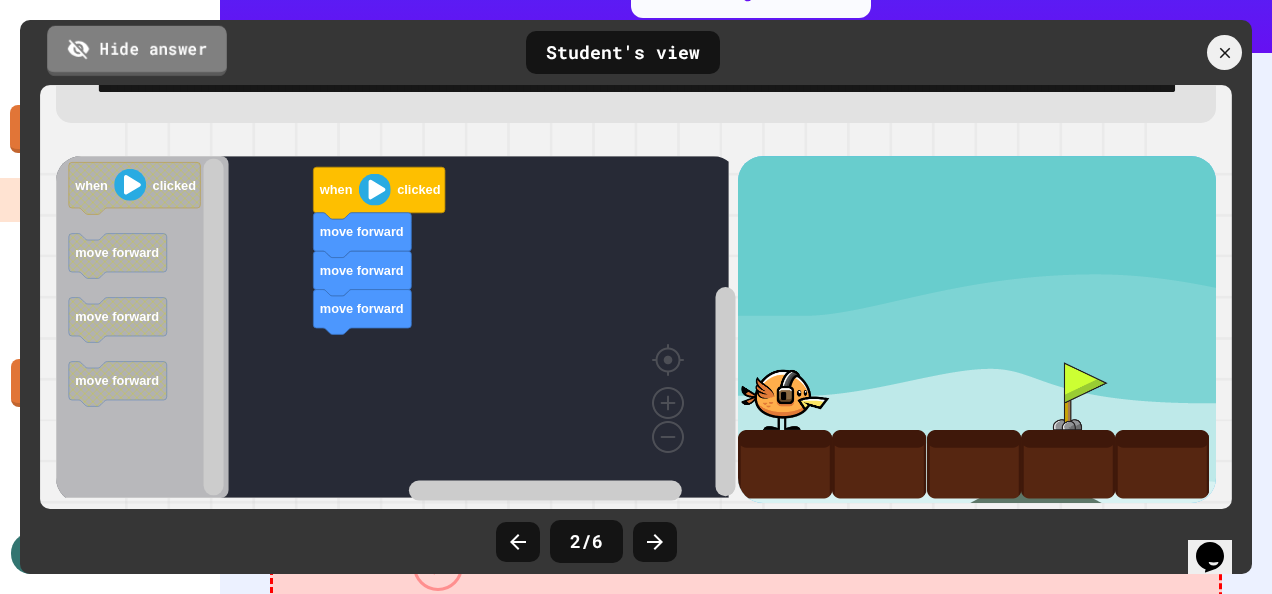 click on "Hide answer" at bounding box center (137, 50) 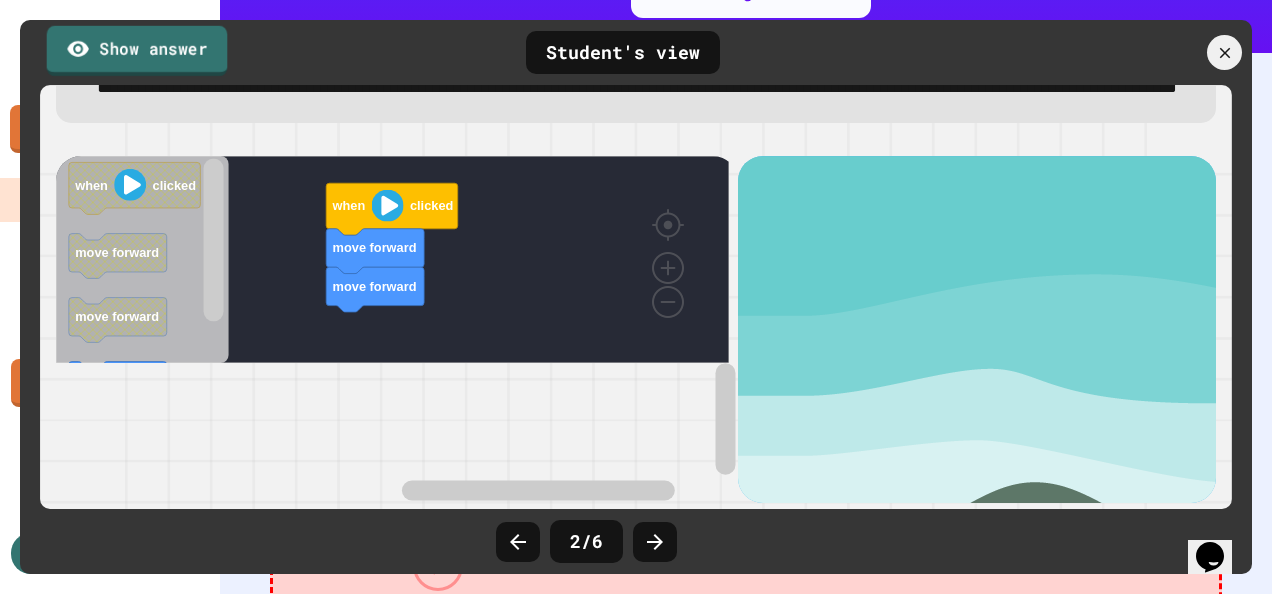 scroll, scrollTop: 0, scrollLeft: 0, axis: both 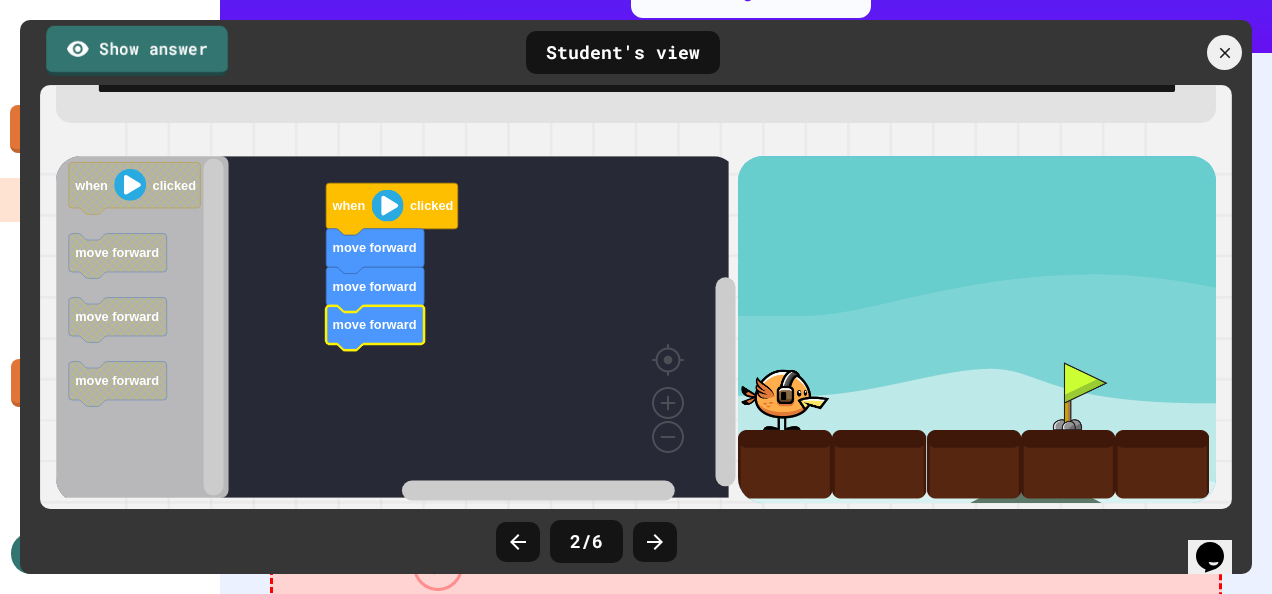 click on "Show answer" at bounding box center [137, 50] 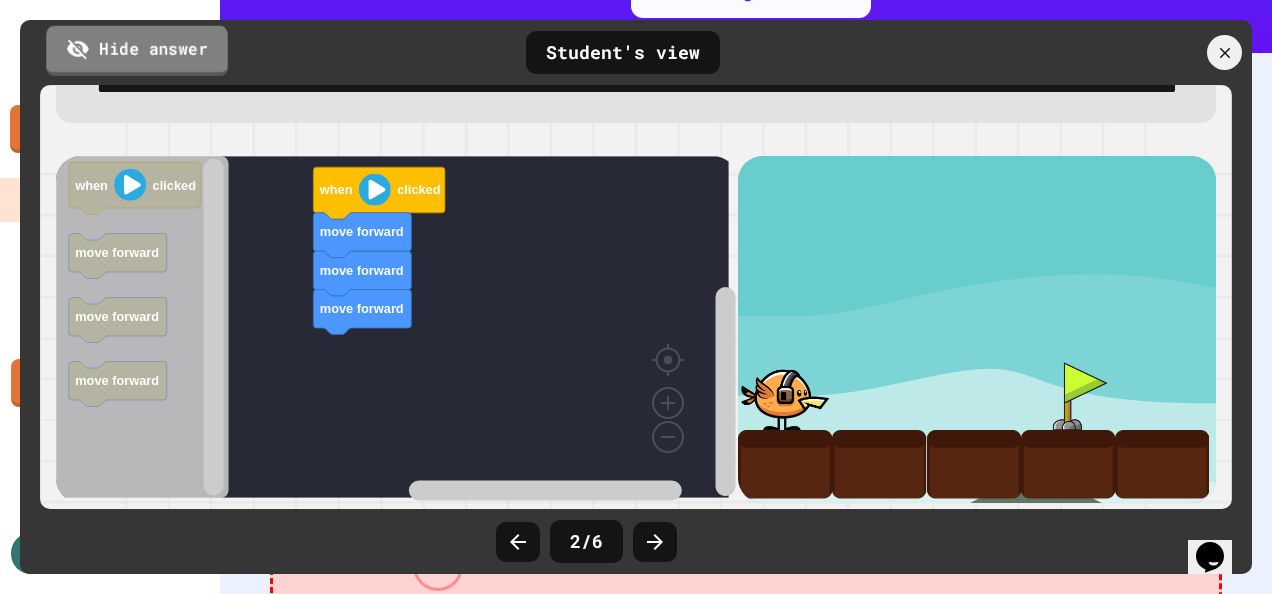 scroll, scrollTop: 0, scrollLeft: 0, axis: both 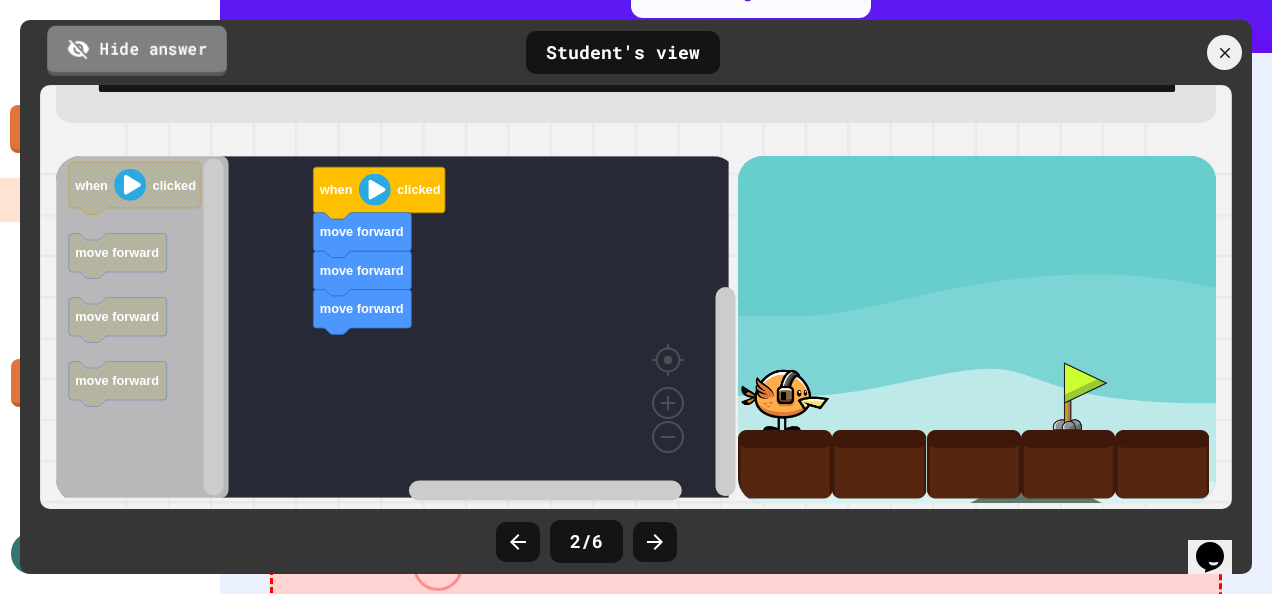 click on "Hide answer" at bounding box center [137, 50] 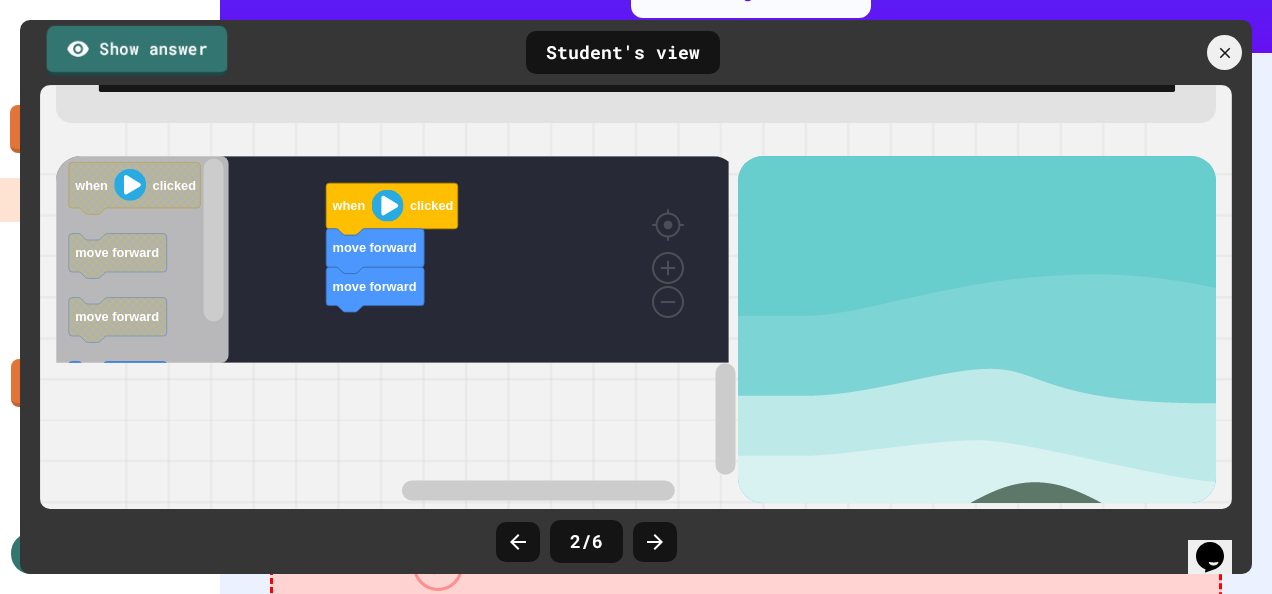 scroll, scrollTop: 0, scrollLeft: 0, axis: both 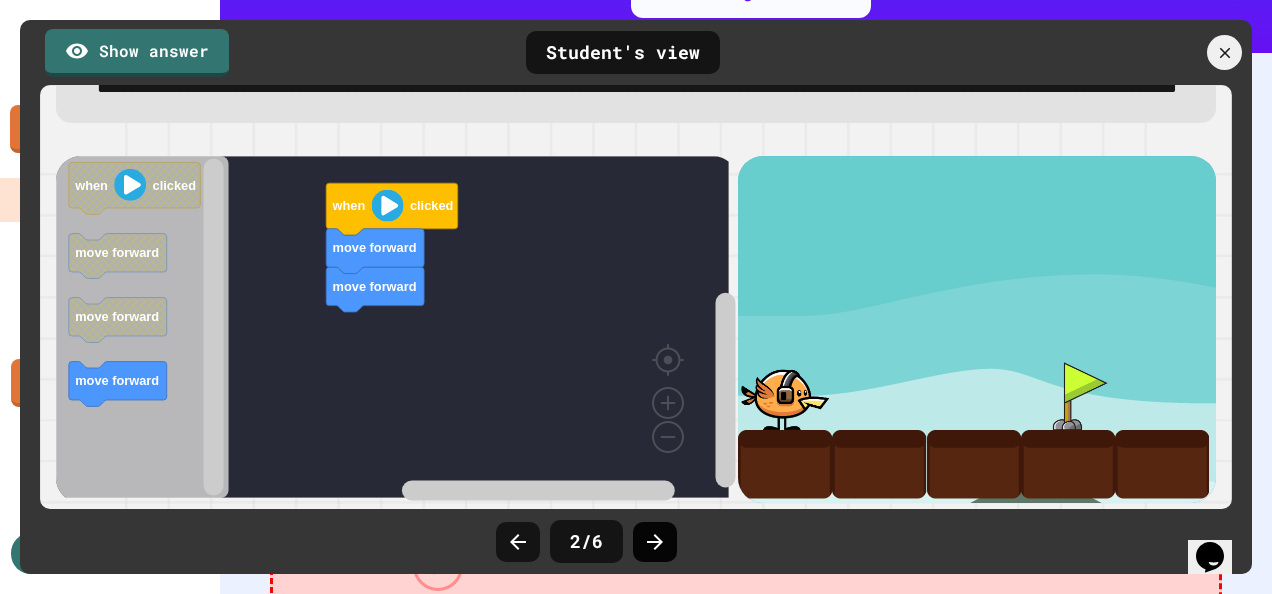 click 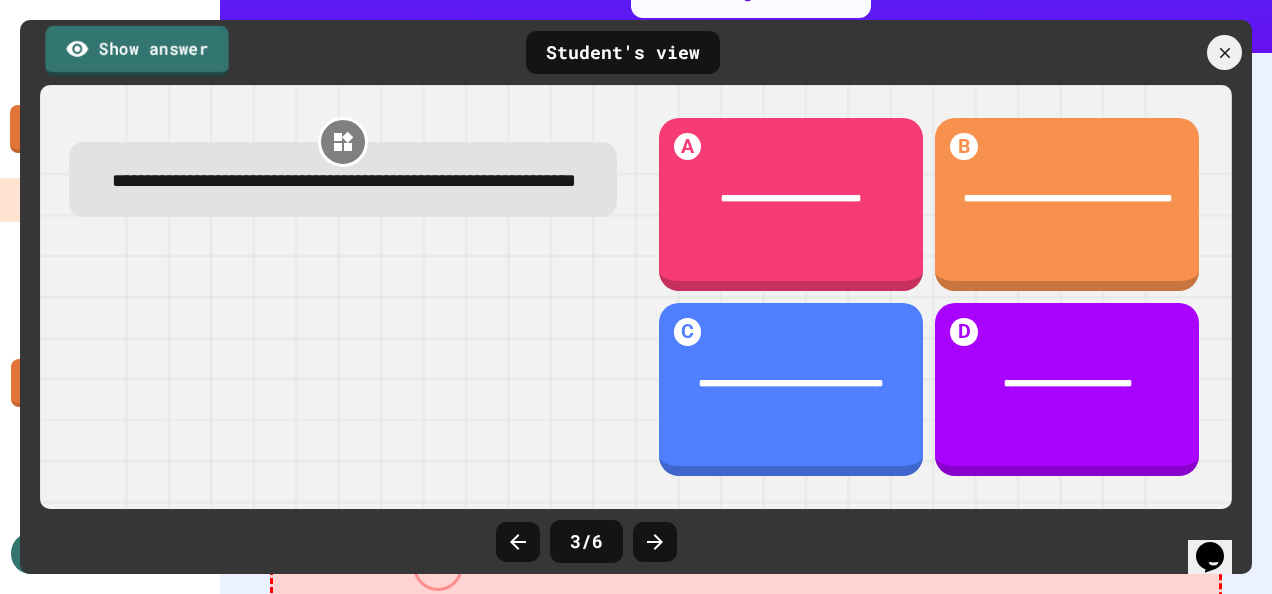 click on "Show answer" at bounding box center [136, 50] 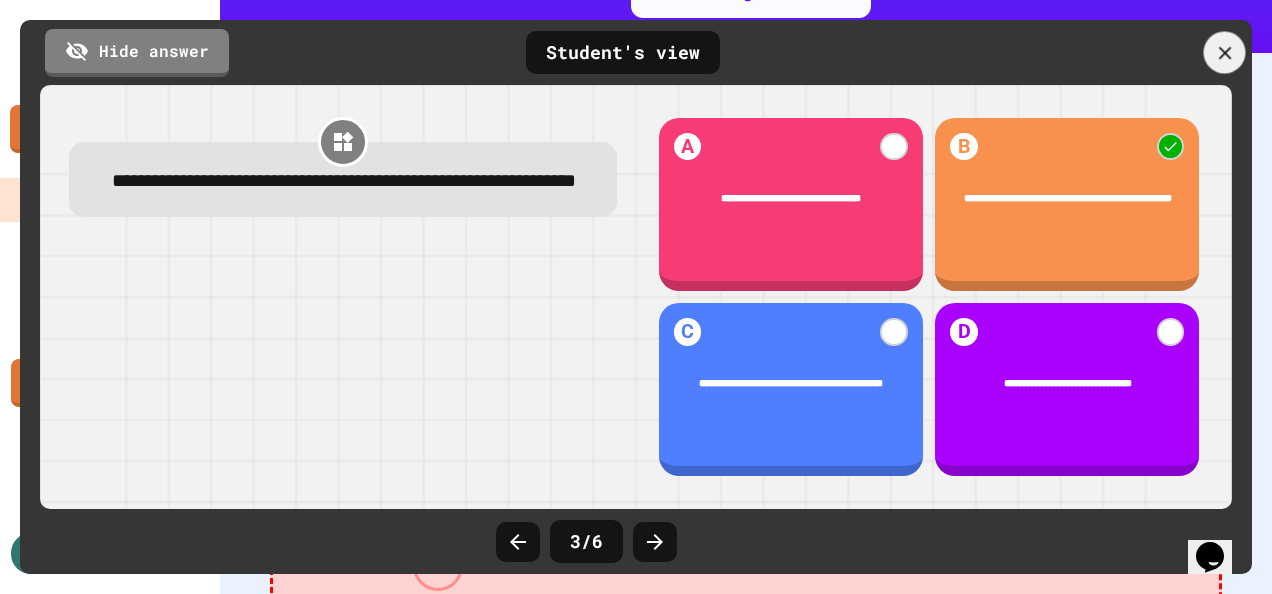 click 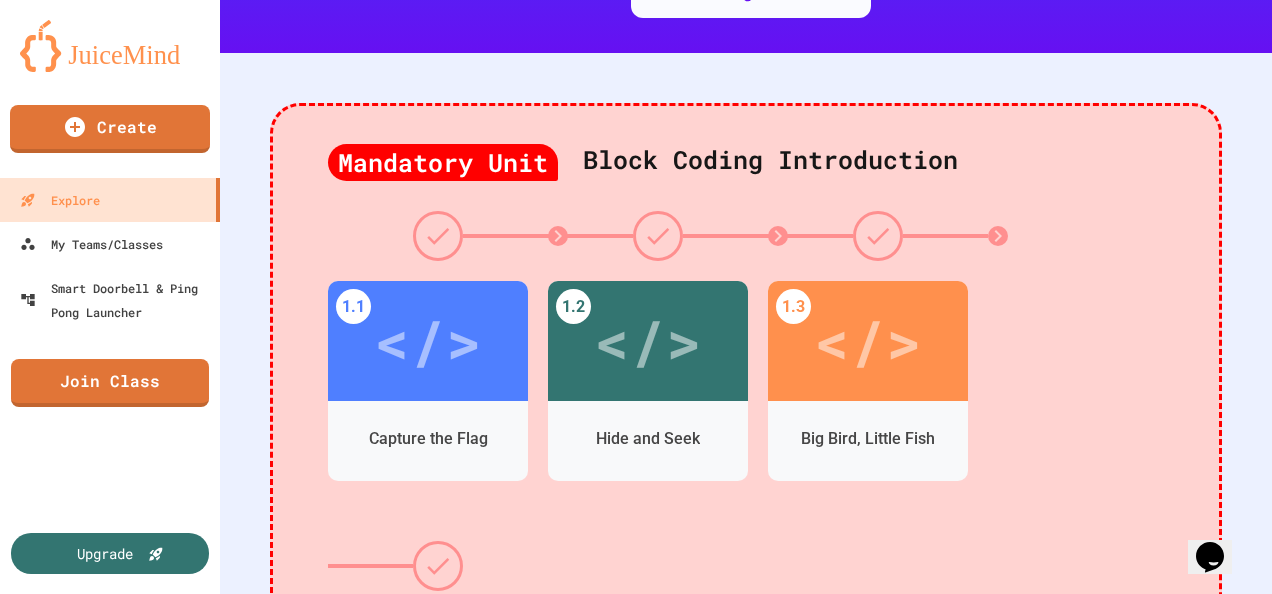 scroll, scrollTop: 721, scrollLeft: 0, axis: vertical 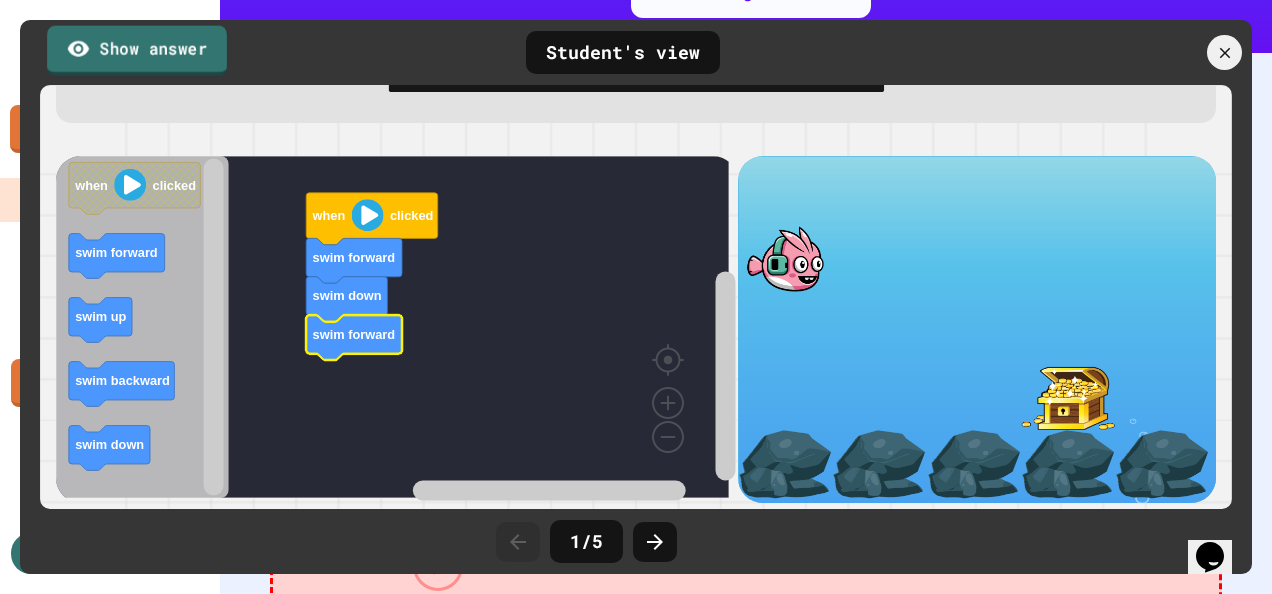 click on "Show answer" at bounding box center [137, 50] 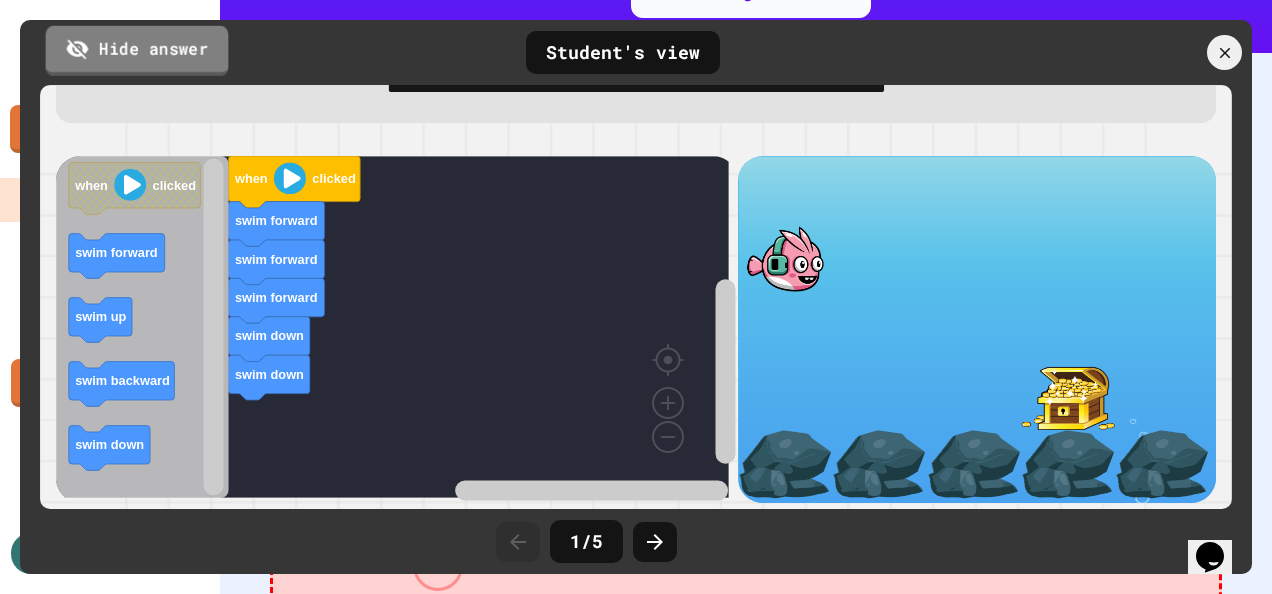scroll, scrollTop: 0, scrollLeft: 0, axis: both 